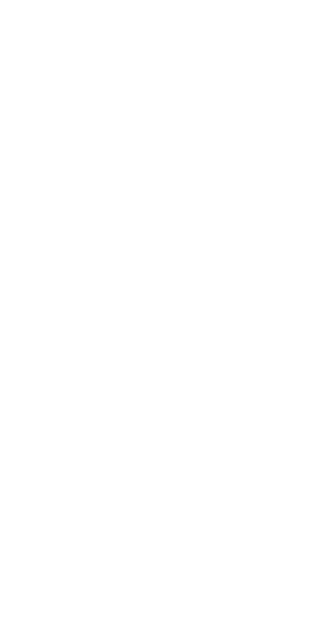 scroll, scrollTop: 0, scrollLeft: 0, axis: both 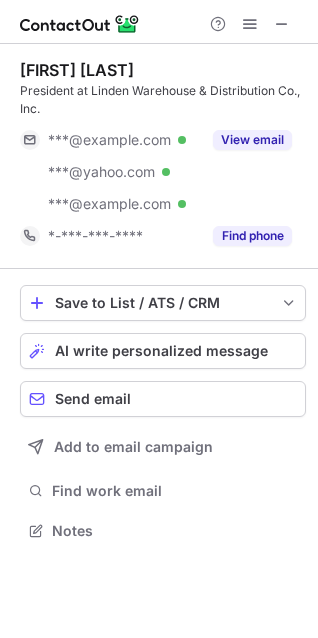 drag, startPoint x: 218, startPoint y: 132, endPoint x: 229, endPoint y: 258, distance: 126.47925 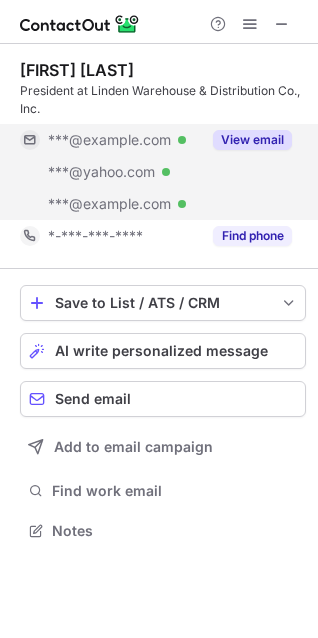 click on "View email" at bounding box center [252, 140] 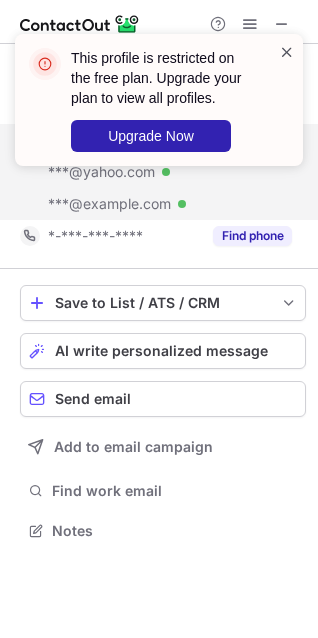 click at bounding box center (287, 52) 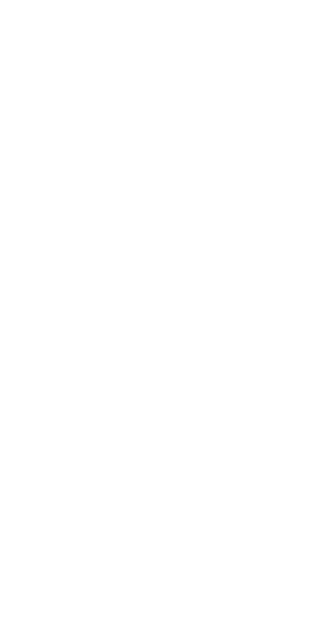 scroll, scrollTop: 0, scrollLeft: 0, axis: both 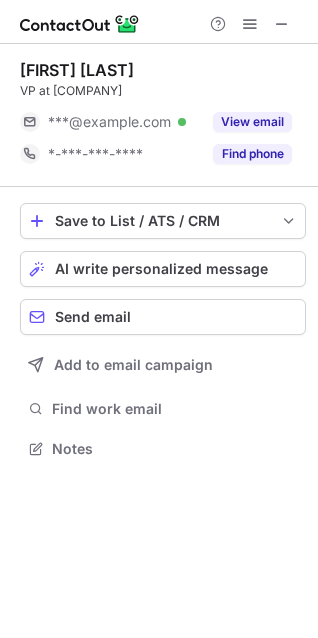 click on "VP at American Linen" at bounding box center [163, 91] 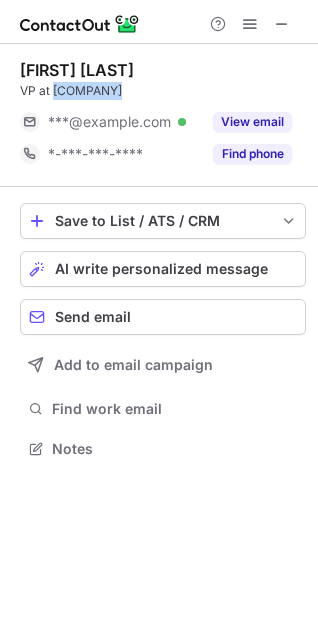 click on "VP at American Linen" at bounding box center [163, 91] 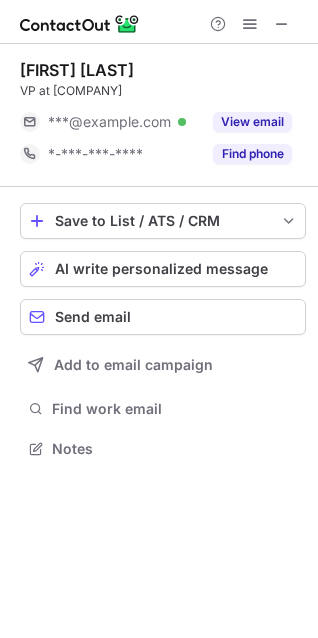 click on "VP at American Linen" at bounding box center [163, 91] 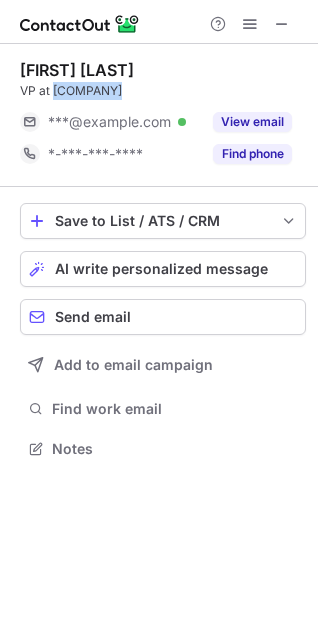 drag, startPoint x: 76, startPoint y: 95, endPoint x: 148, endPoint y: 91, distance: 72.11102 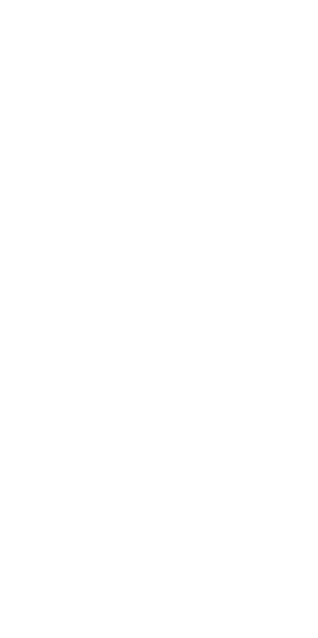 scroll, scrollTop: 0, scrollLeft: 0, axis: both 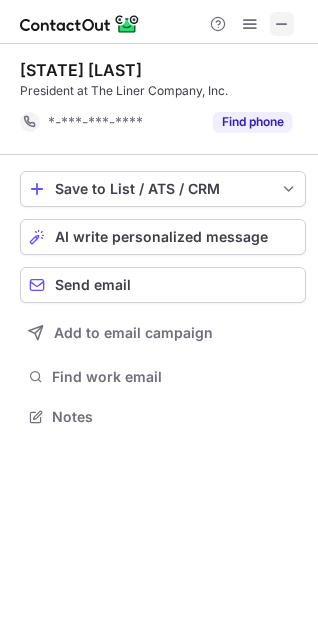 click at bounding box center (282, 24) 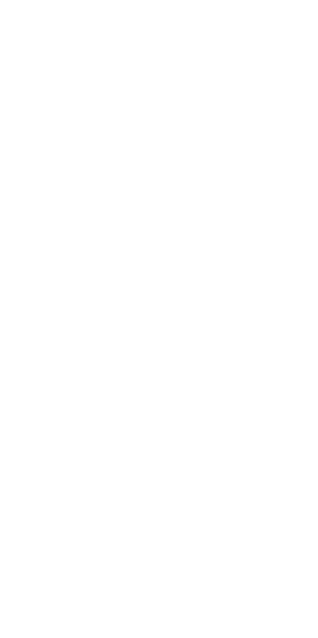 scroll, scrollTop: 0, scrollLeft: 0, axis: both 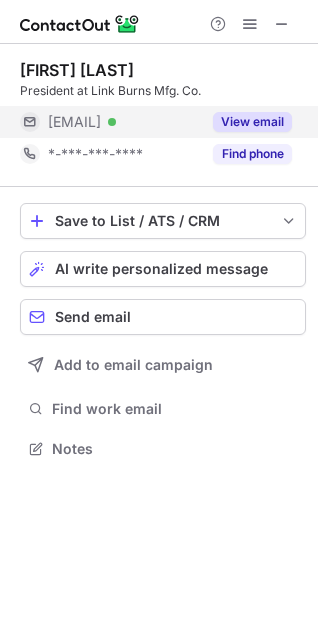 click on "View email" at bounding box center [252, 122] 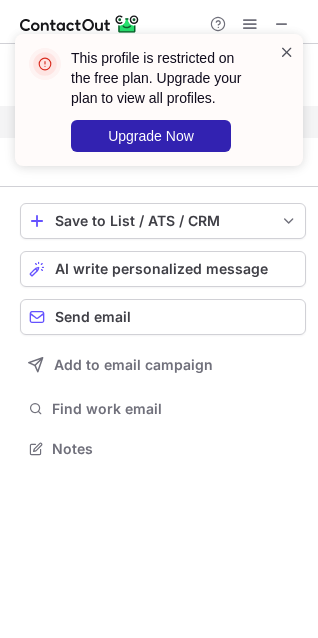 click at bounding box center (287, 52) 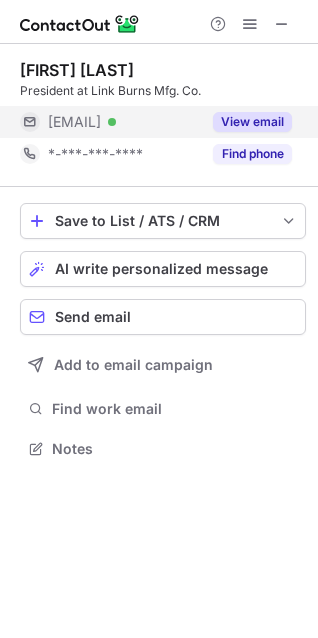 click at bounding box center (282, 24) 